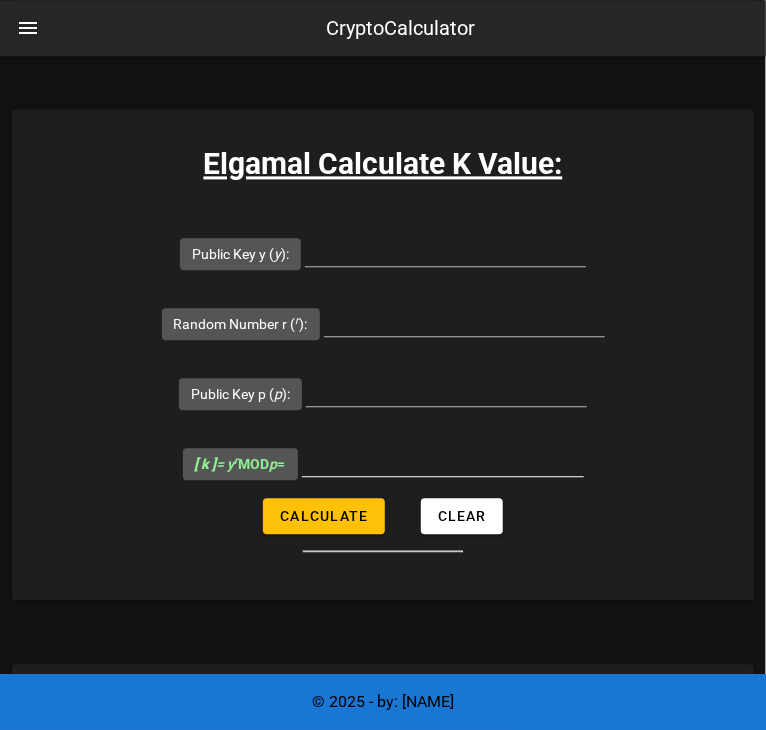 scroll, scrollTop: 972, scrollLeft: 0, axis: vertical 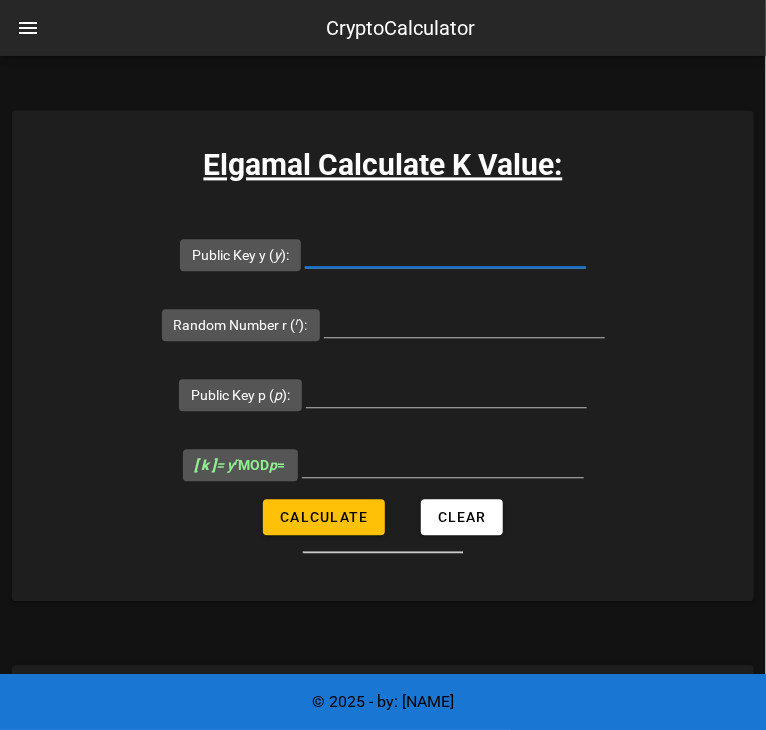 click on "Public Key y (  y  ):" at bounding box center (445, 252) 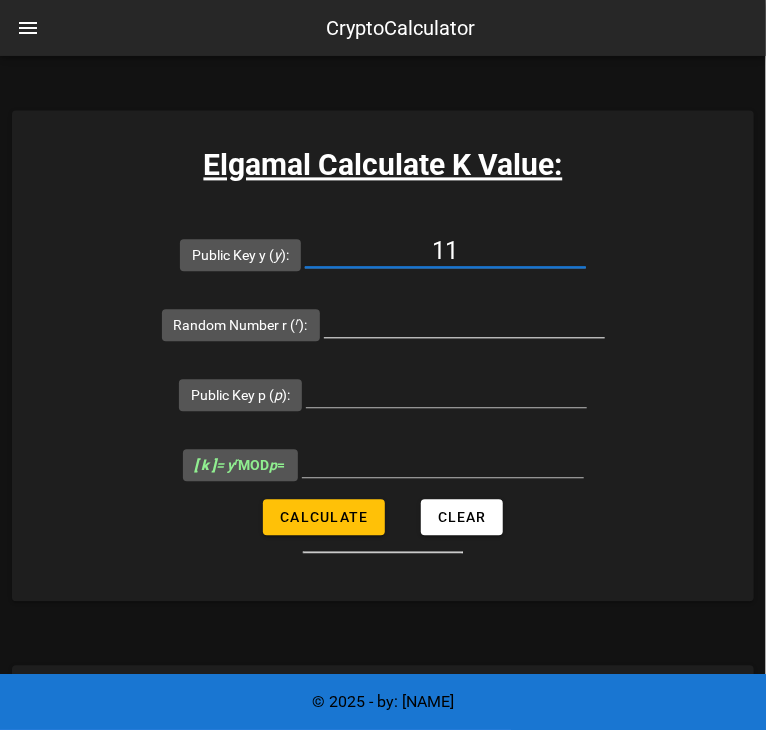 type on "11" 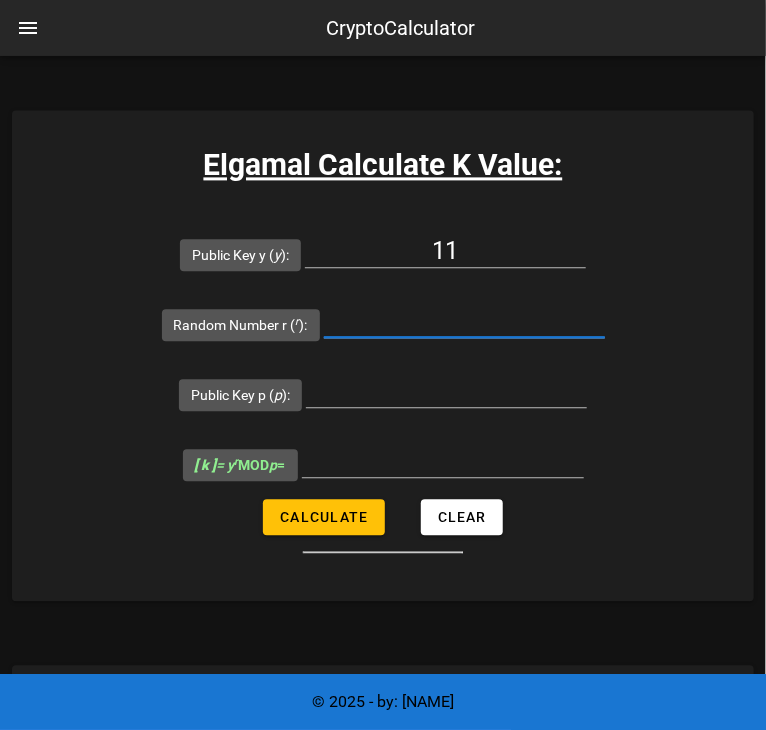 click on "Random Number r (  r  ):" at bounding box center (464, 322) 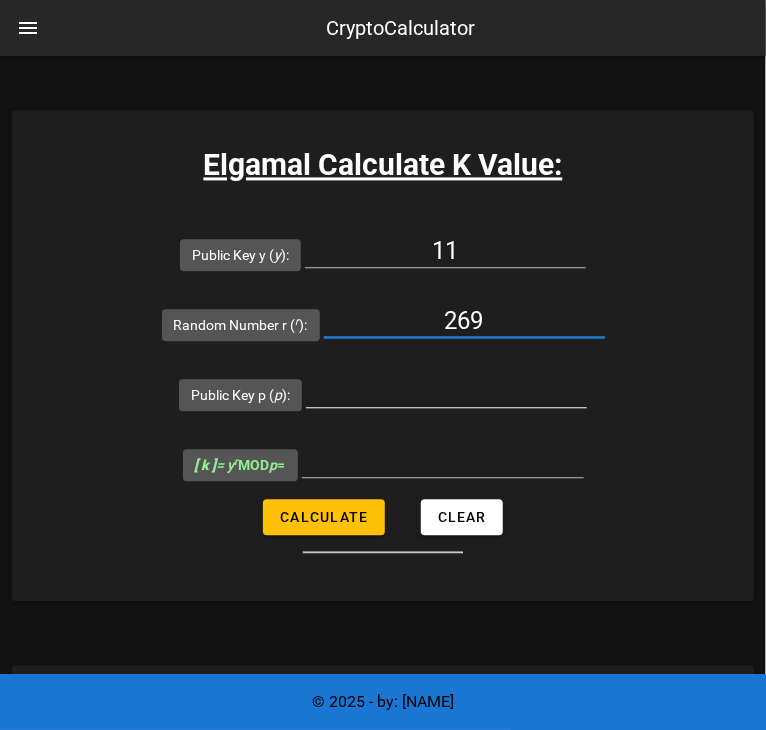type on "269" 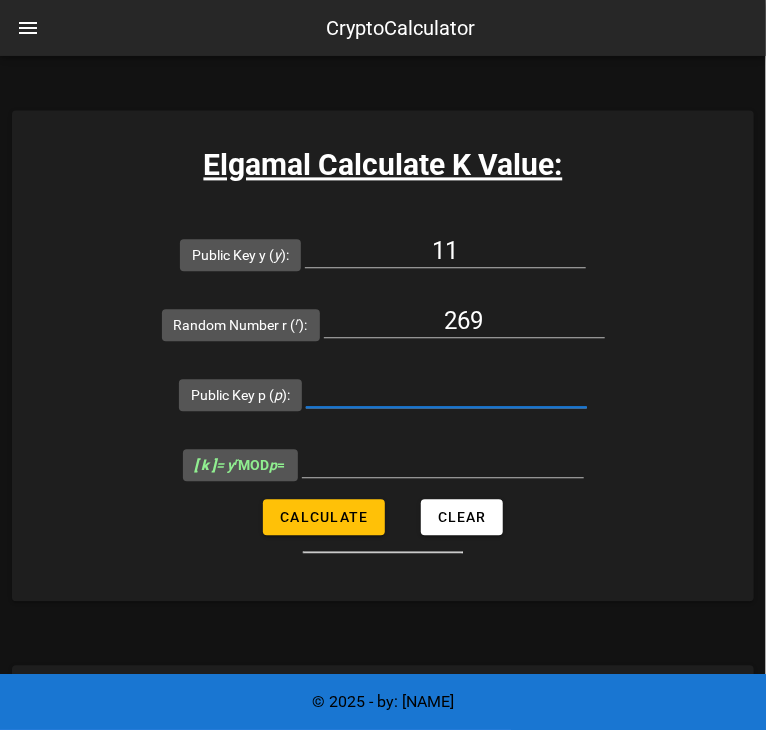 click on "Public Key p (  p  ):" at bounding box center [446, 392] 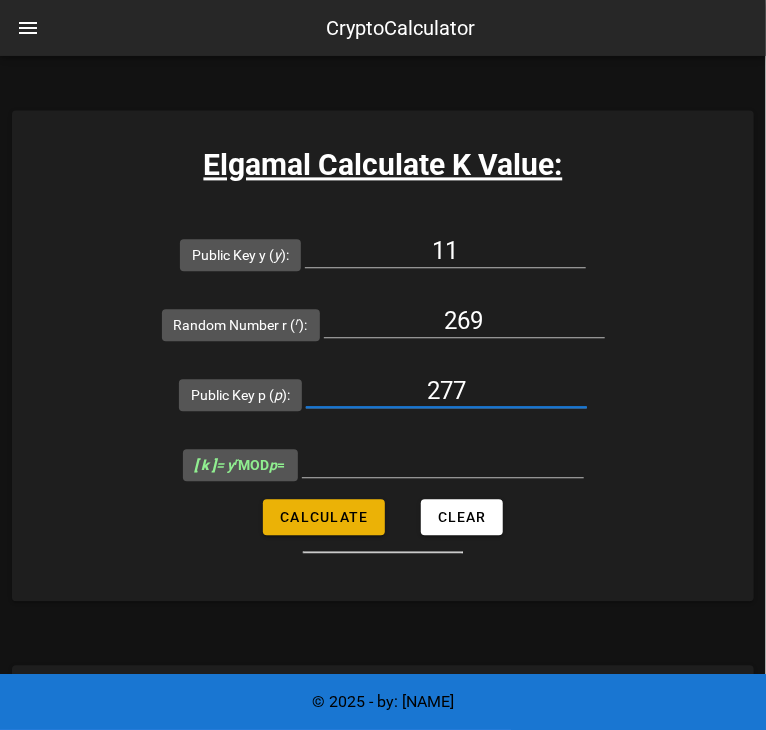 type on "277" 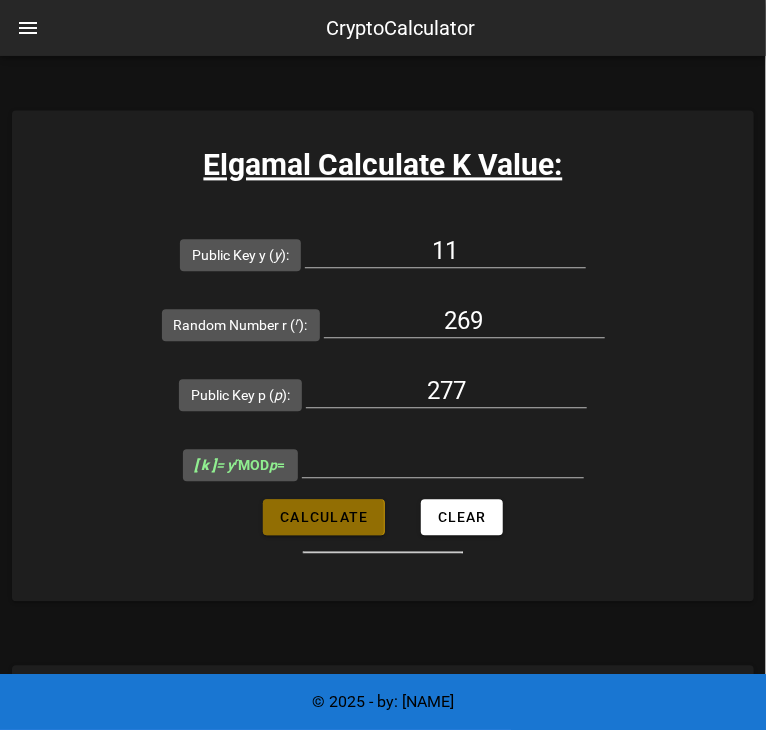 click on "Calculate" at bounding box center (323, 518) 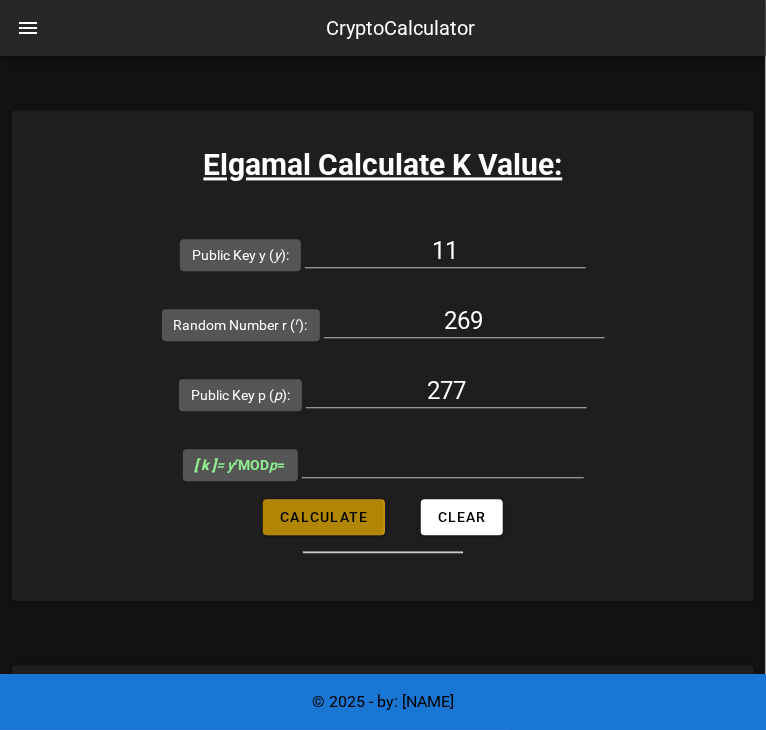 type on "183" 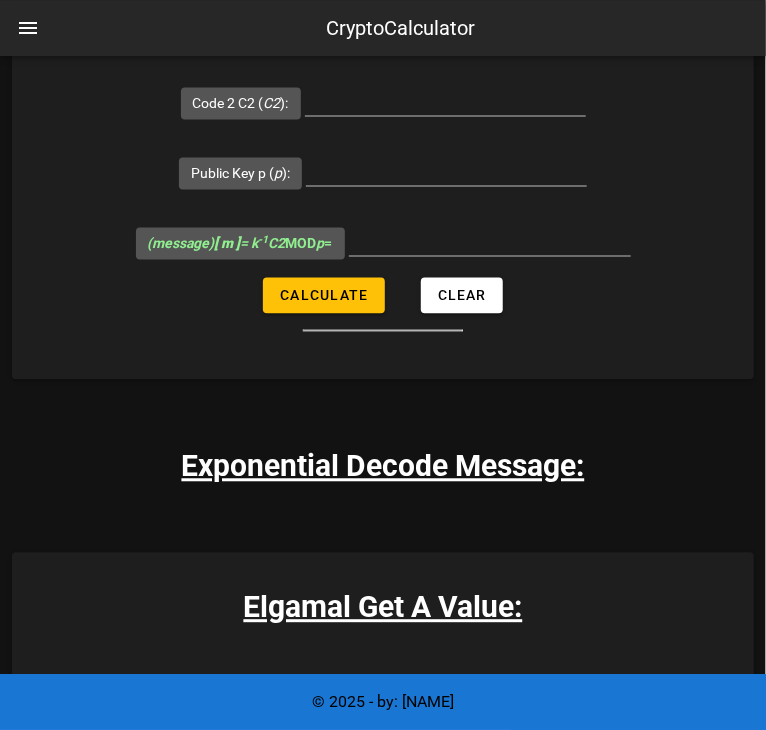 scroll, scrollTop: 4736, scrollLeft: 0, axis: vertical 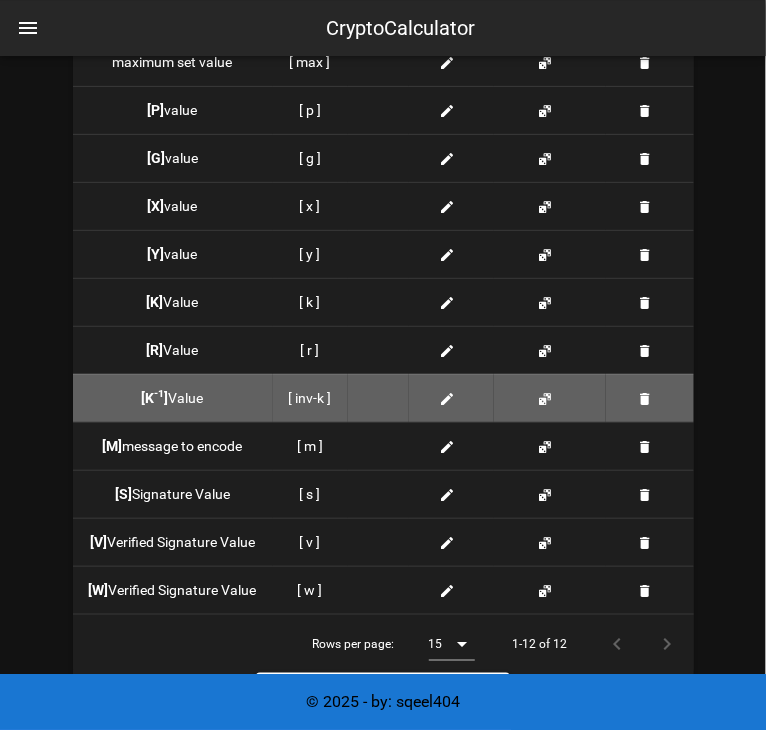 click on "[K -1 ]  Value" at bounding box center (173, 398) 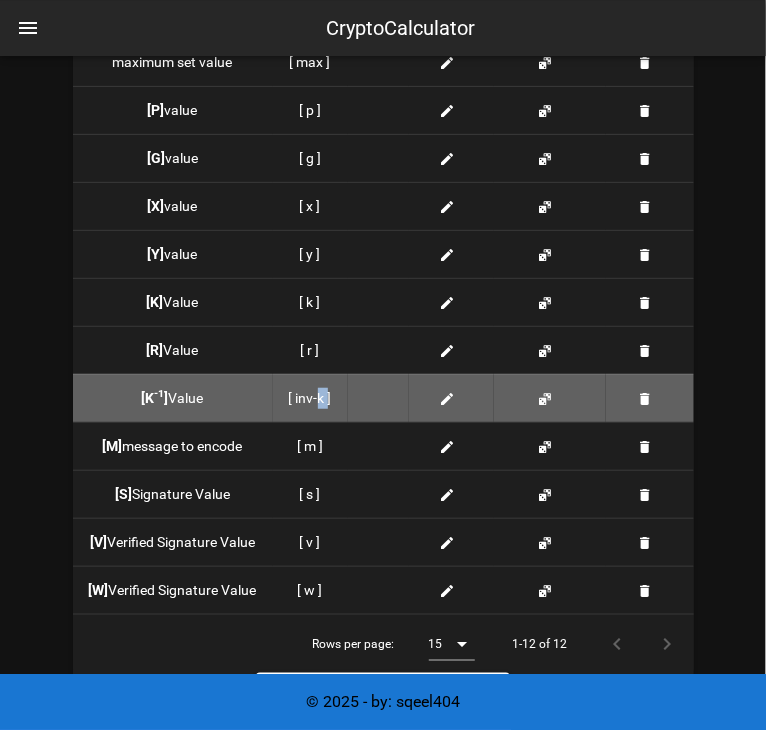 click on "[ inv-k ]" at bounding box center (310, 398) 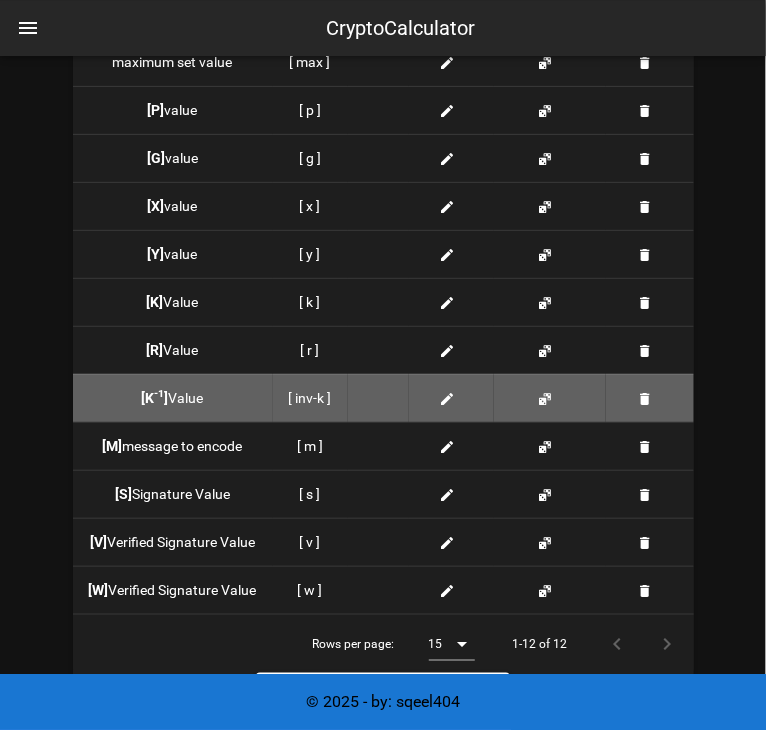 click on "[ inv-k ]" at bounding box center (310, 398) 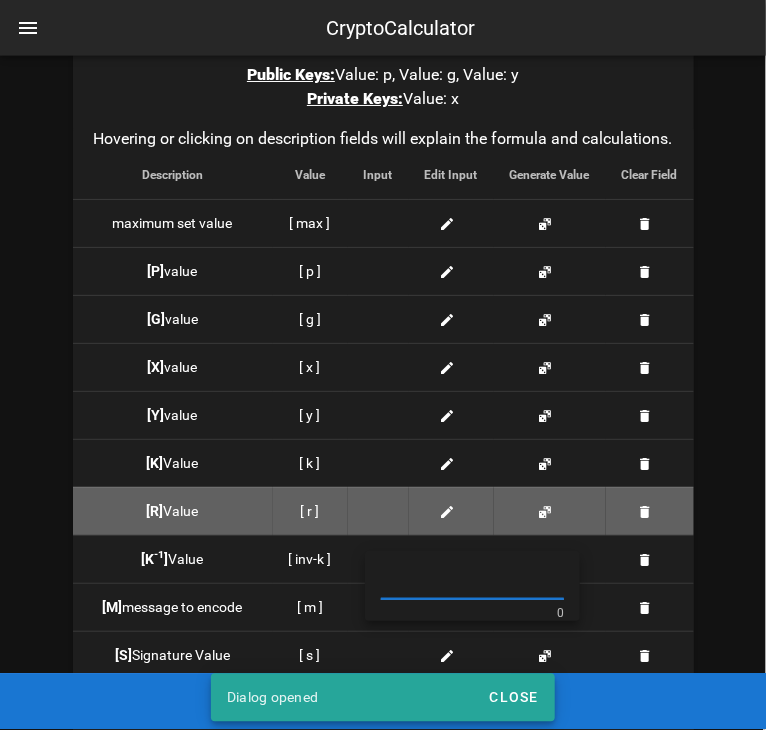 scroll, scrollTop: 1872, scrollLeft: 0, axis: vertical 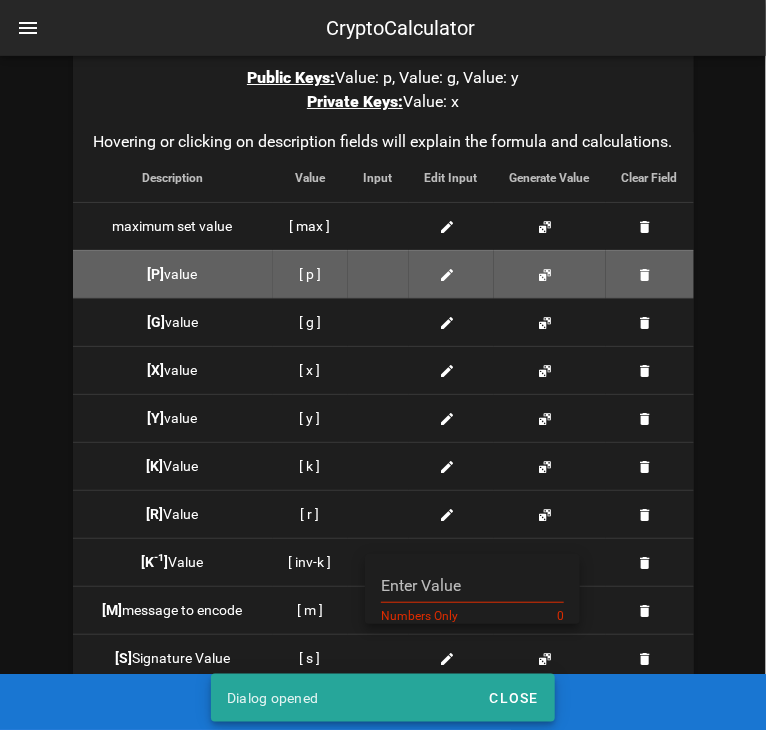 click on "[ p ]" at bounding box center (310, 274) 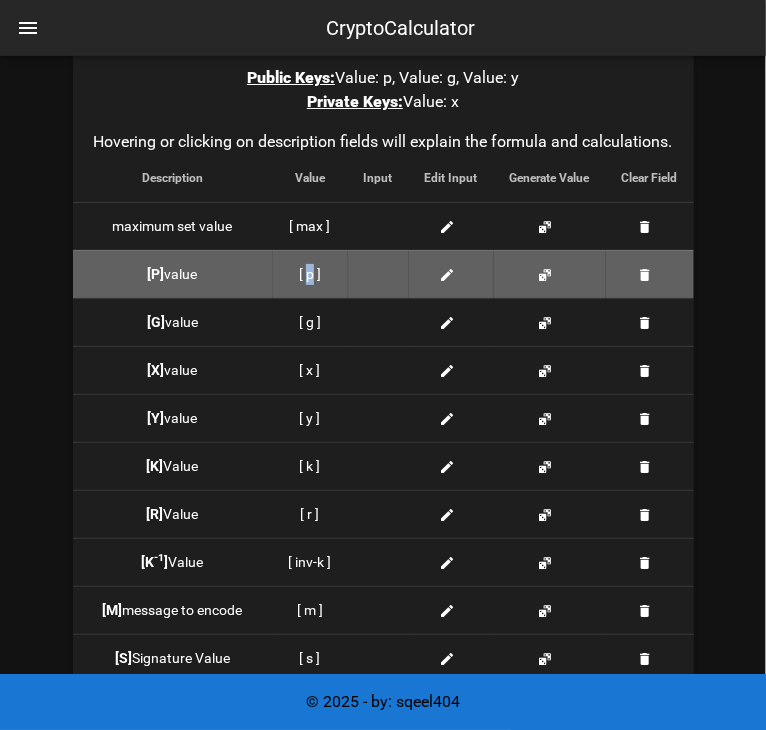 drag, startPoint x: 316, startPoint y: 277, endPoint x: 308, endPoint y: 285, distance: 11.313708 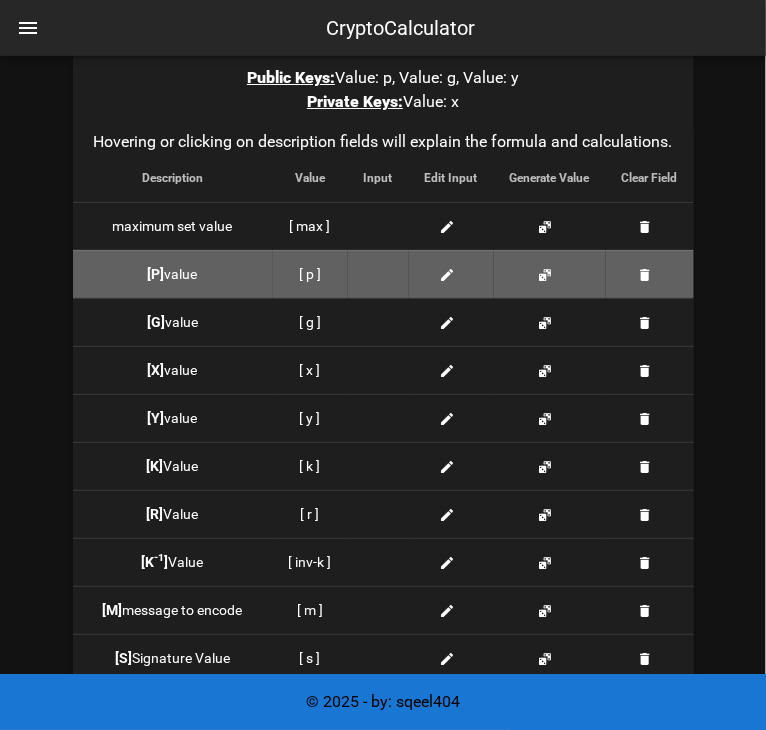 click at bounding box center [378, 274] 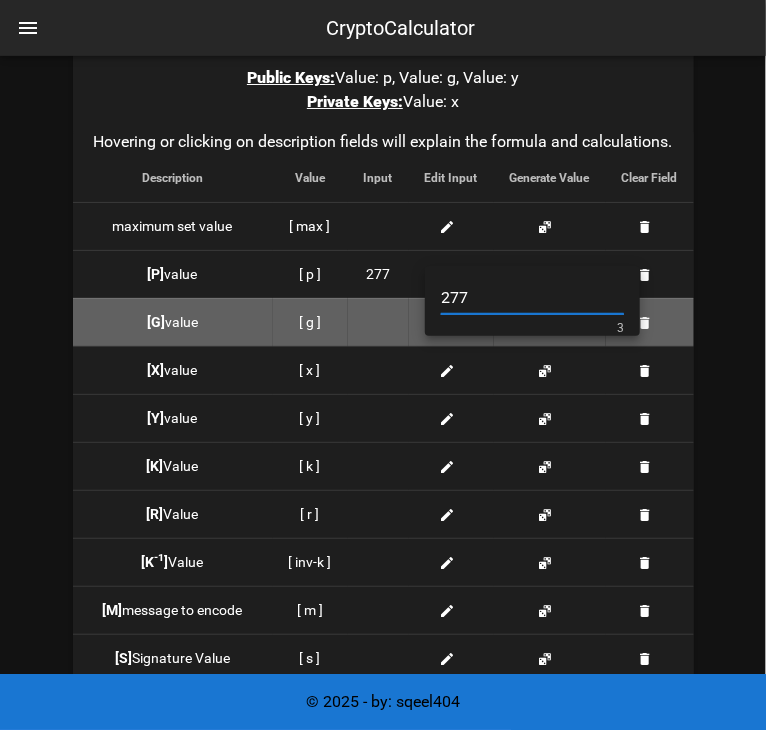 type on "277" 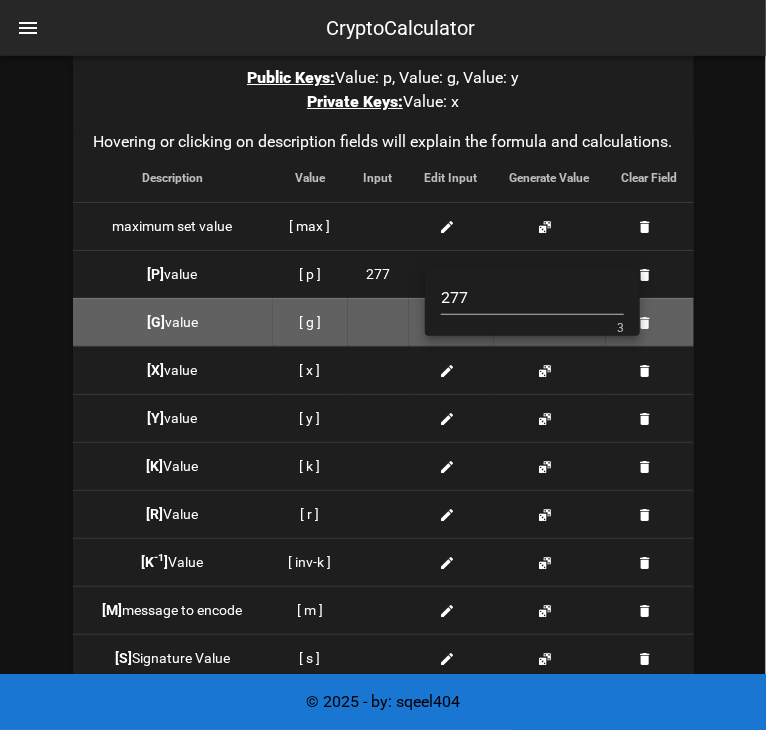 click at bounding box center (378, 322) 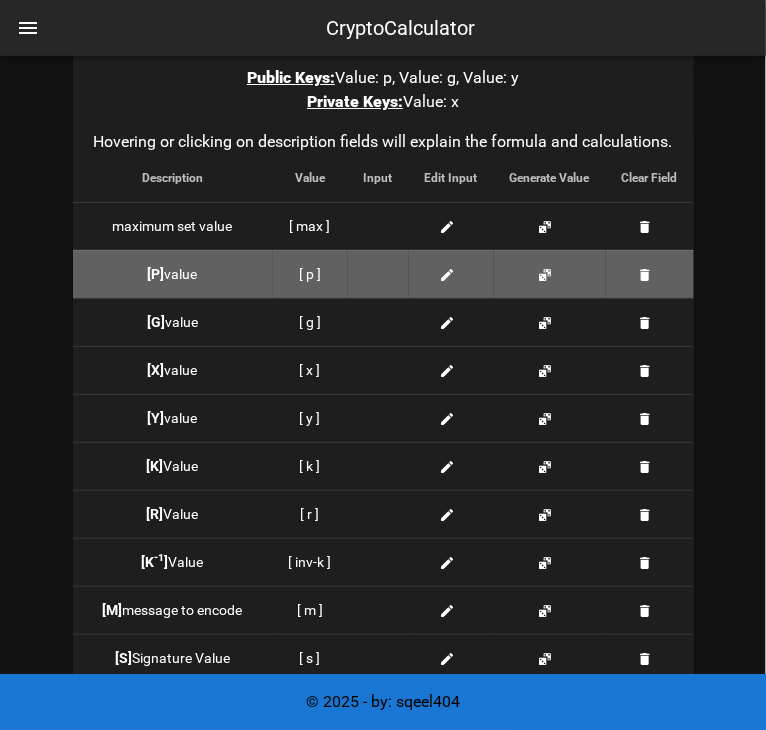 click at bounding box center (451, 274) 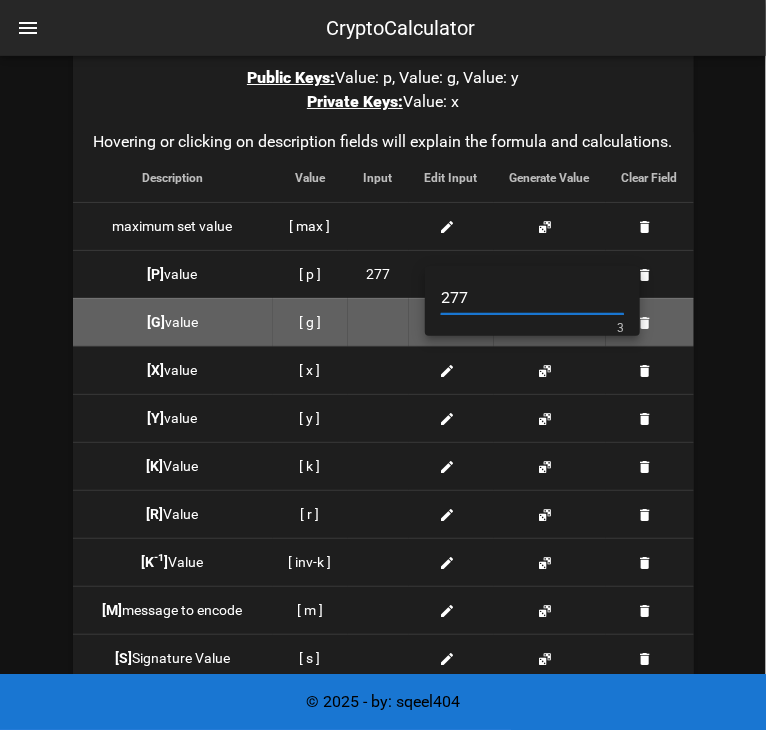 type on "277" 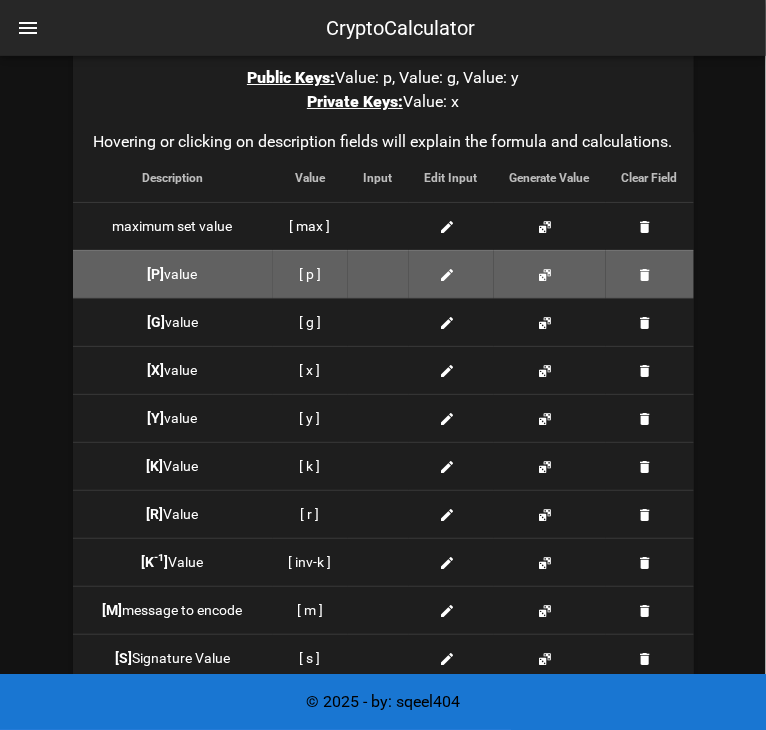 click at bounding box center [447, 275] 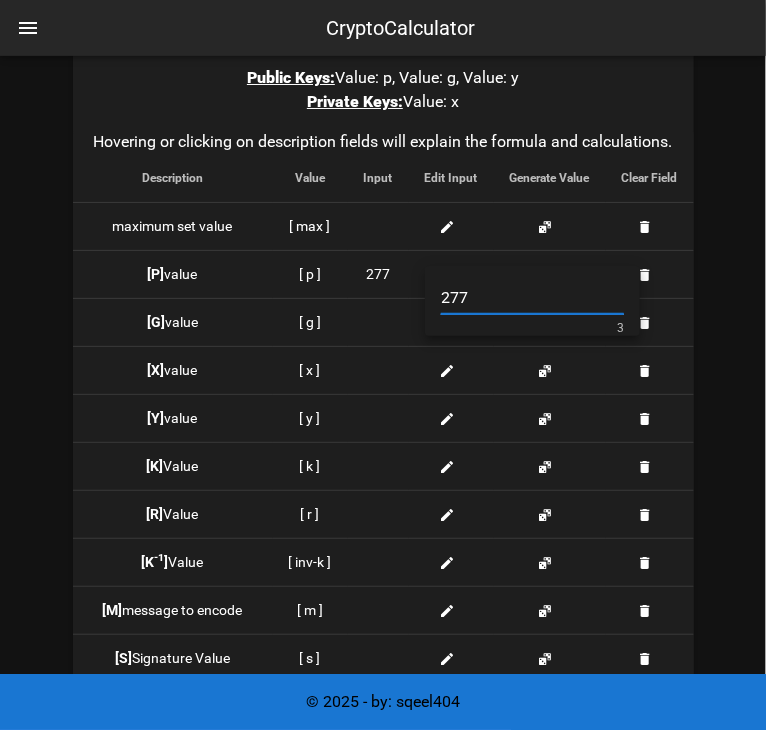type on "277" 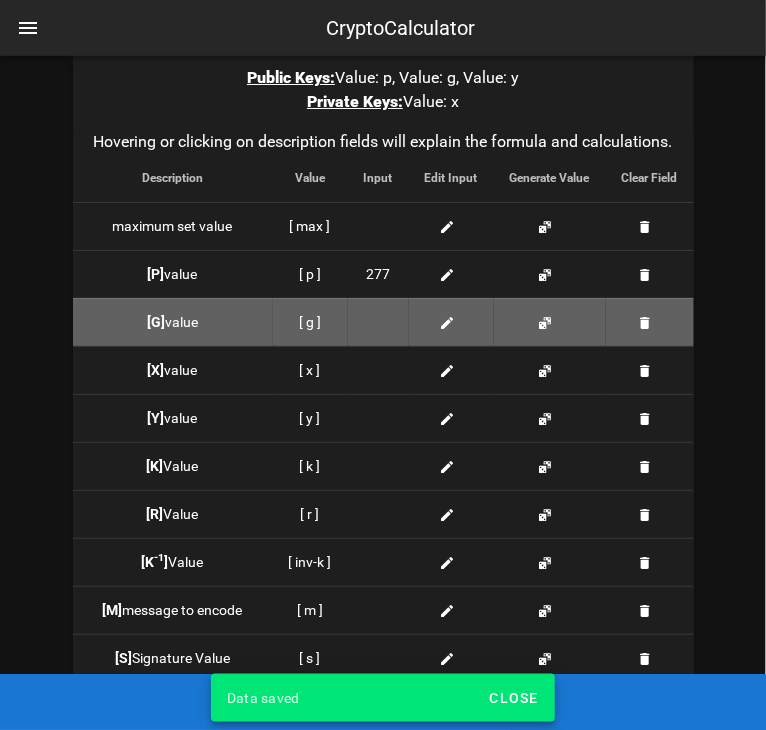 click at bounding box center [451, 322] 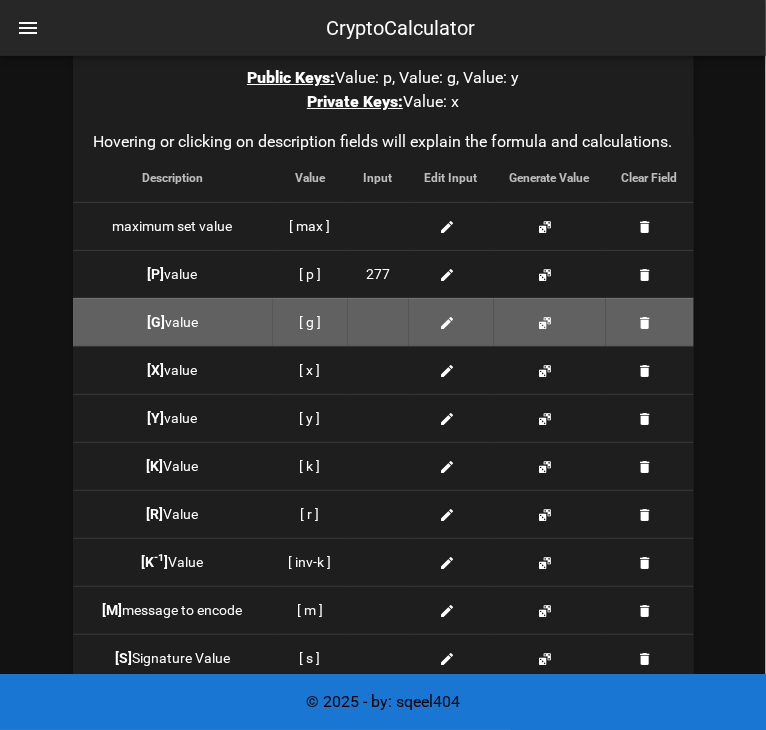 click at bounding box center [447, 323] 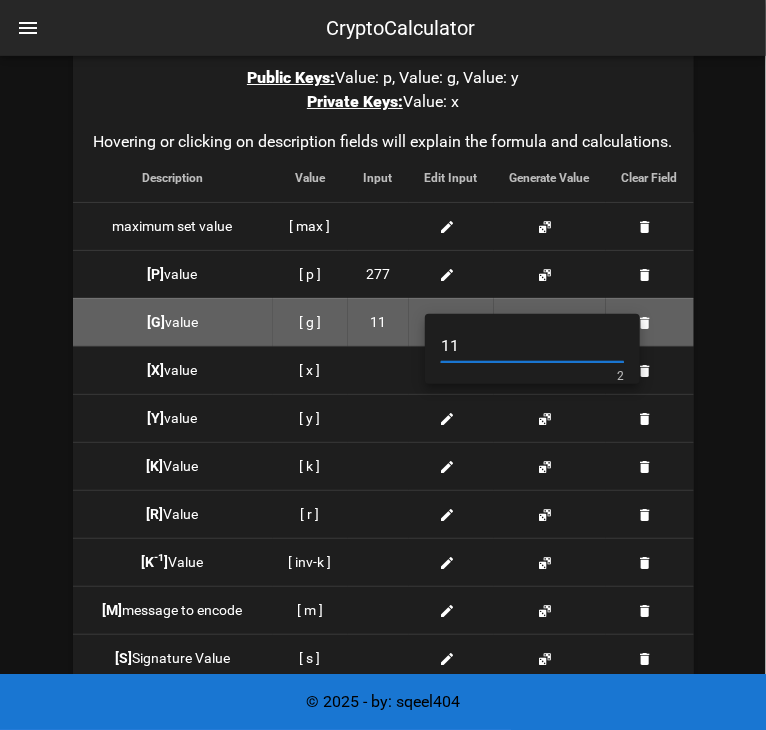 type on "11" 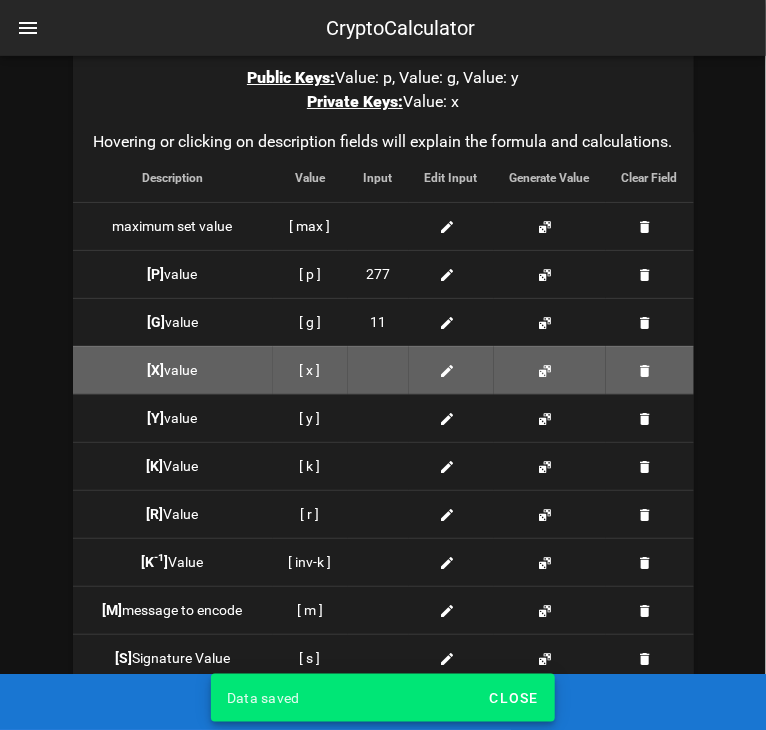click at bounding box center (447, 371) 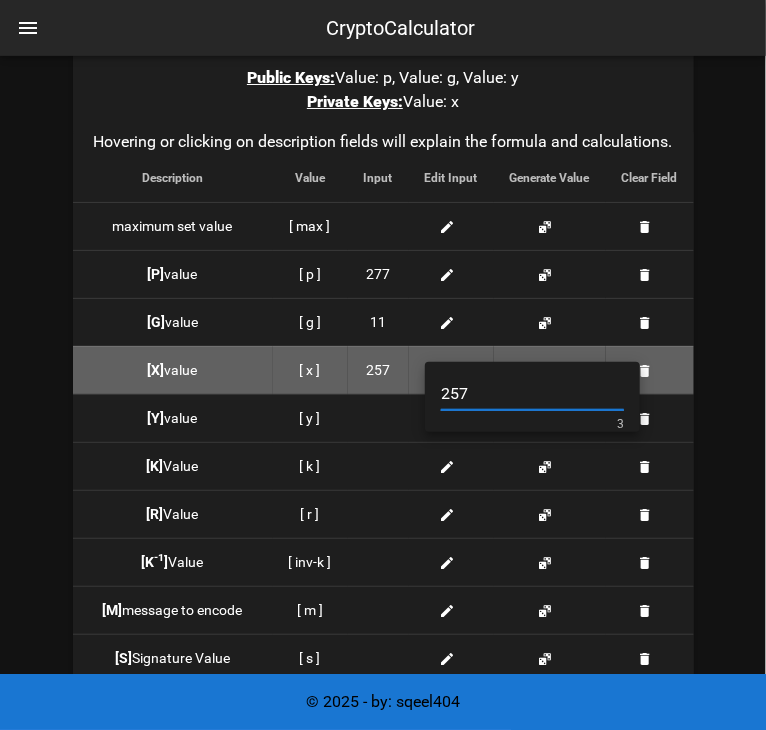 type on "257" 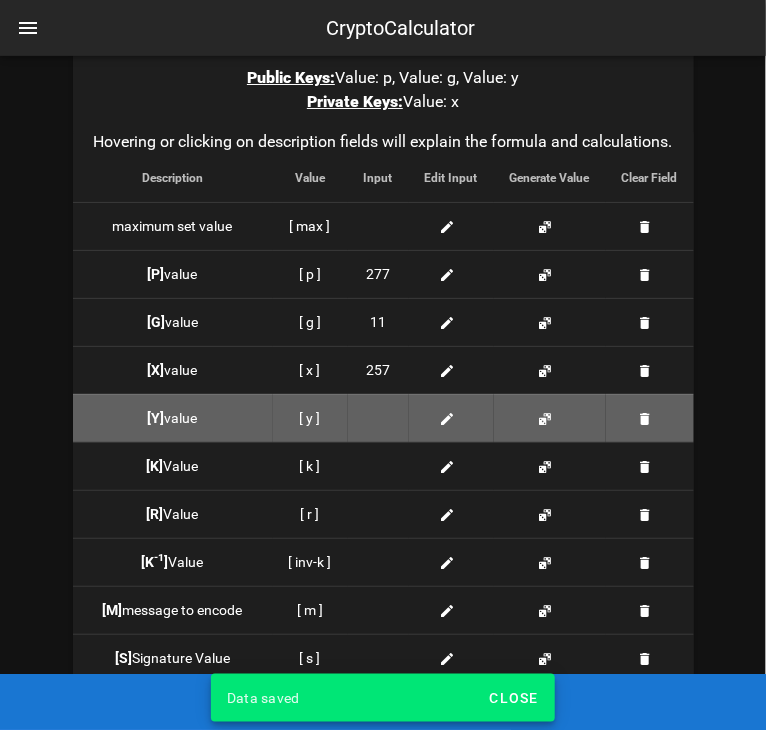 click at bounding box center [451, 418] 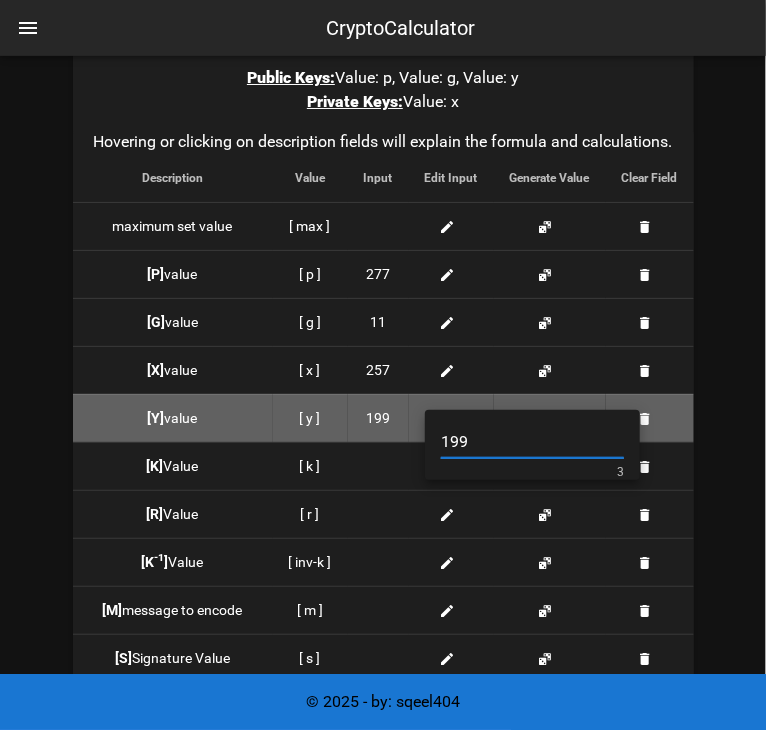 type on "199" 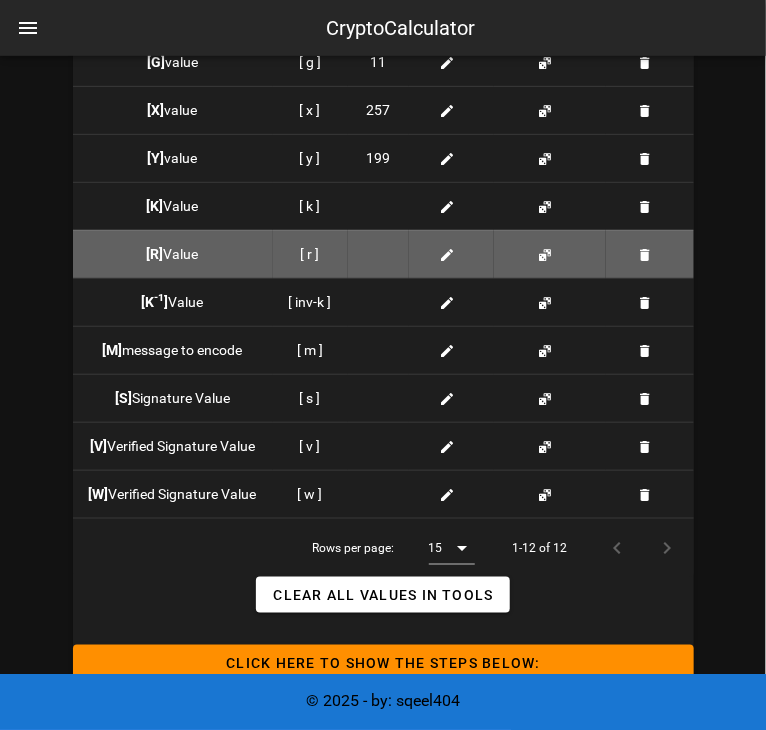 scroll, scrollTop: 2134, scrollLeft: 0, axis: vertical 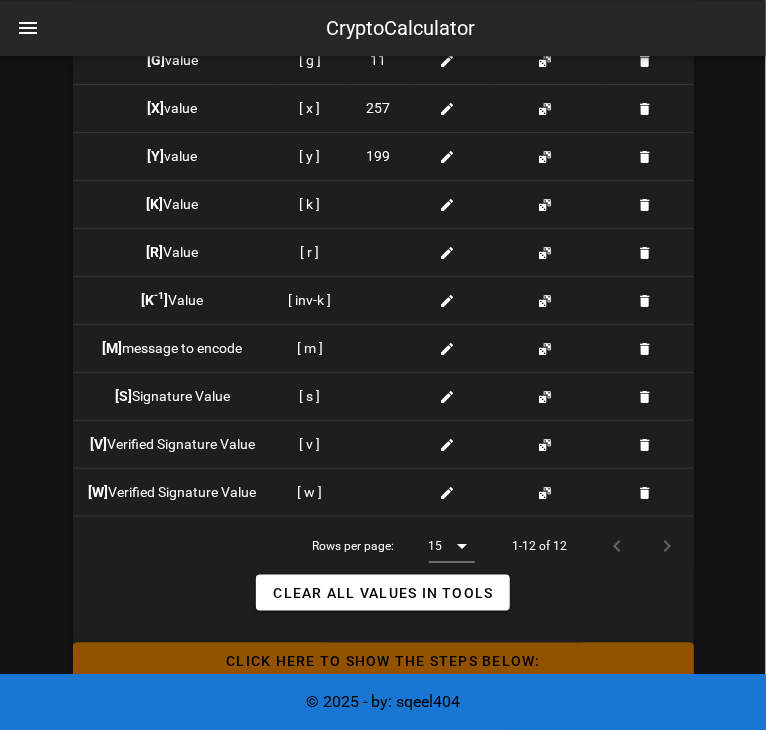 click on "Click HERE to Show the Steps Below:" at bounding box center (383, 661) 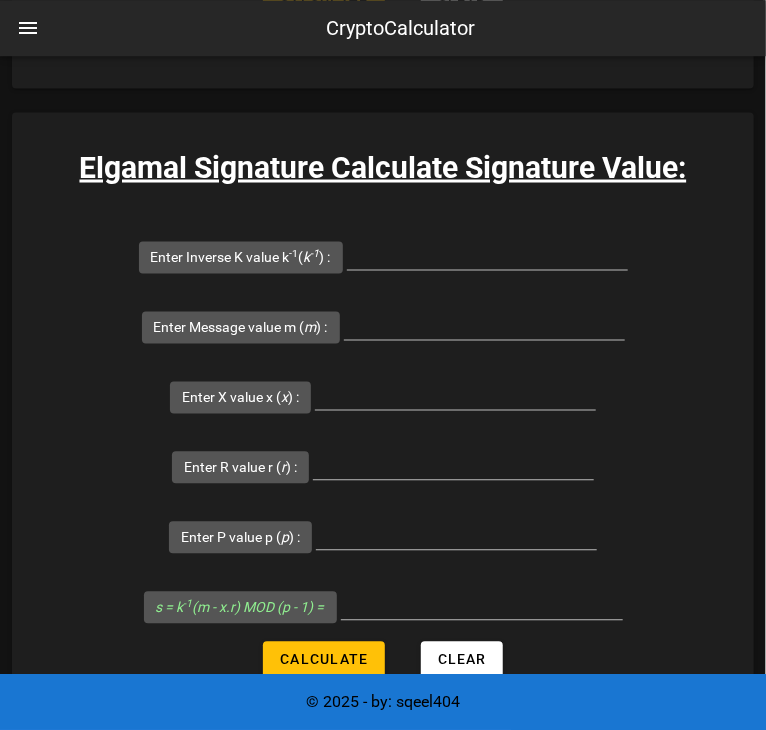 scroll, scrollTop: 4575, scrollLeft: 0, axis: vertical 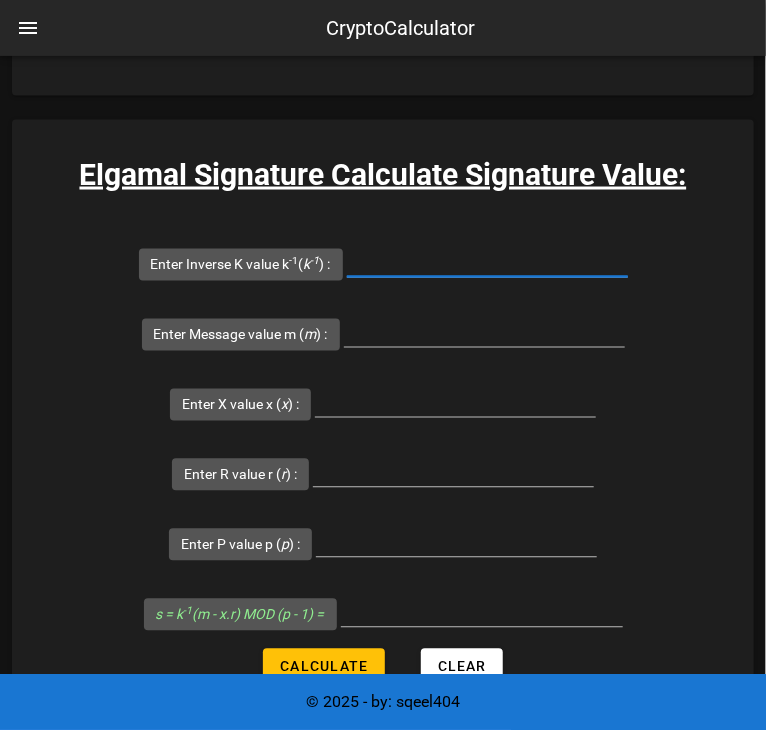 click on "Enter Inverse K value k -1  (  k -1  ):" at bounding box center (487, 261) 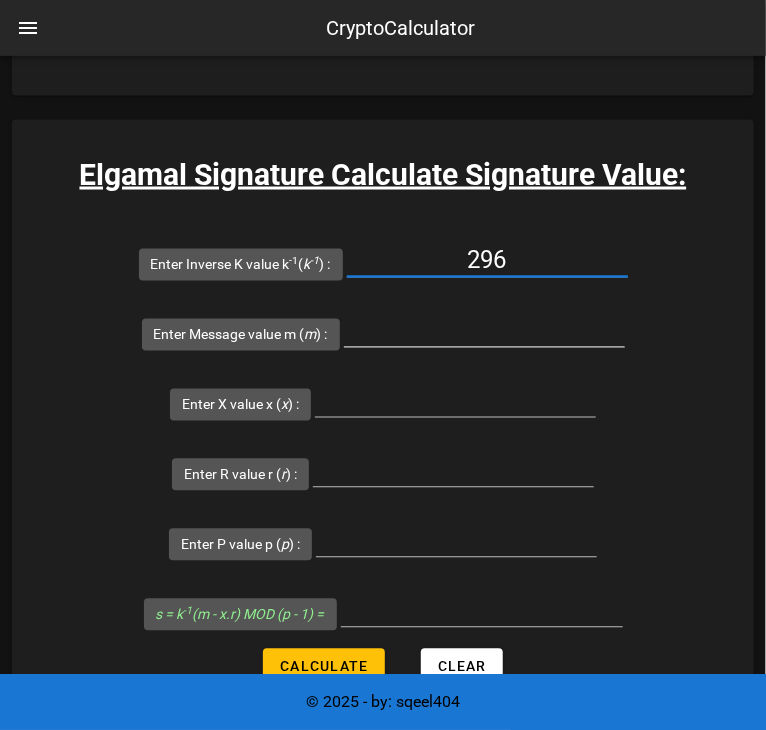 type on "296" 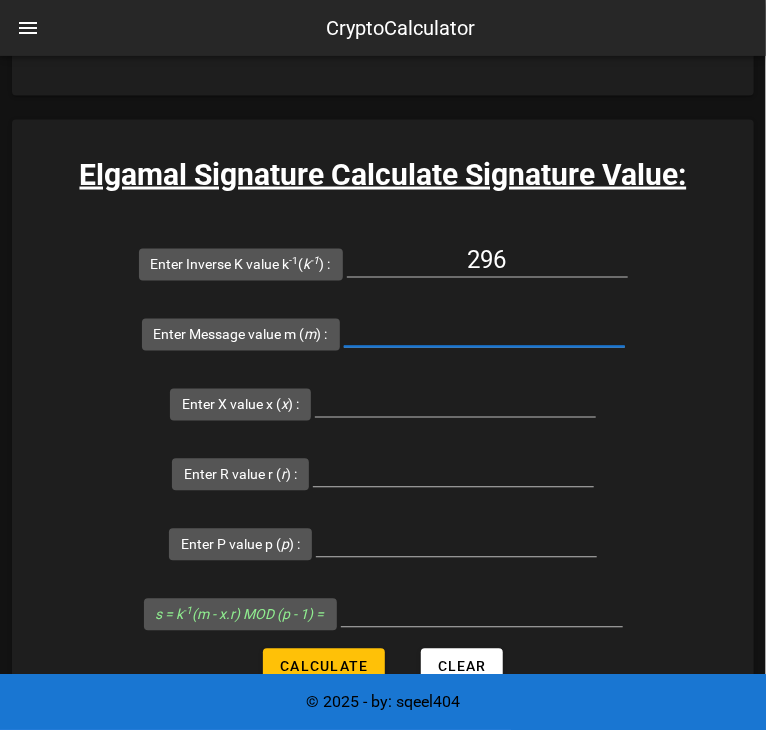 click on "Enter Message value m (  m  ):" at bounding box center (484, 331) 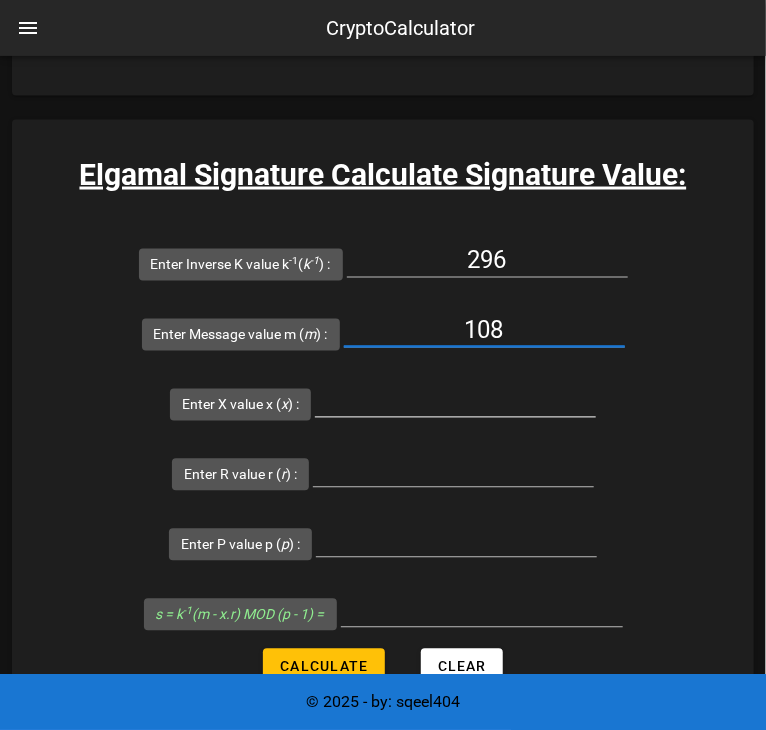 type on "108" 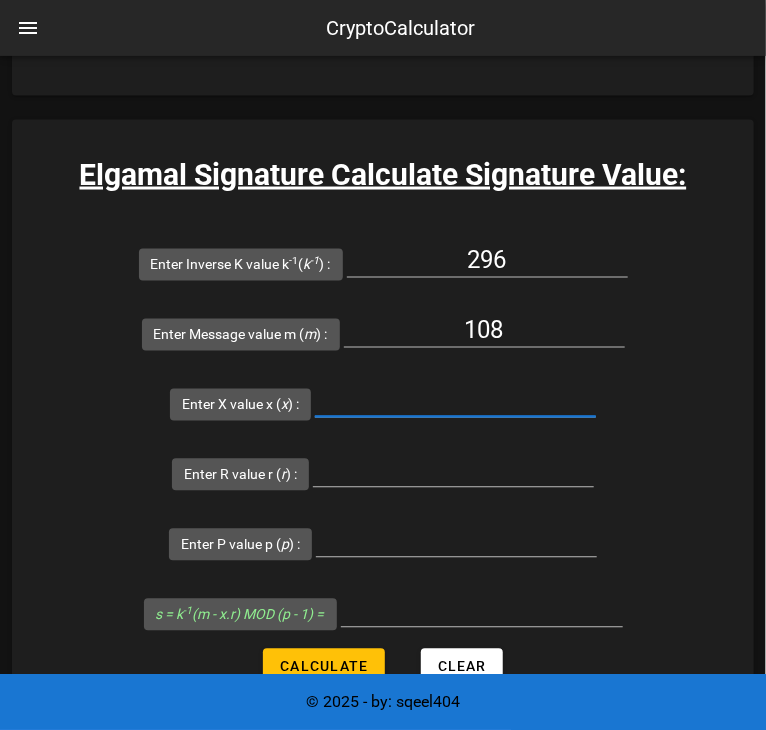 click on "Enter X value x (  x  ):" at bounding box center (455, 401) 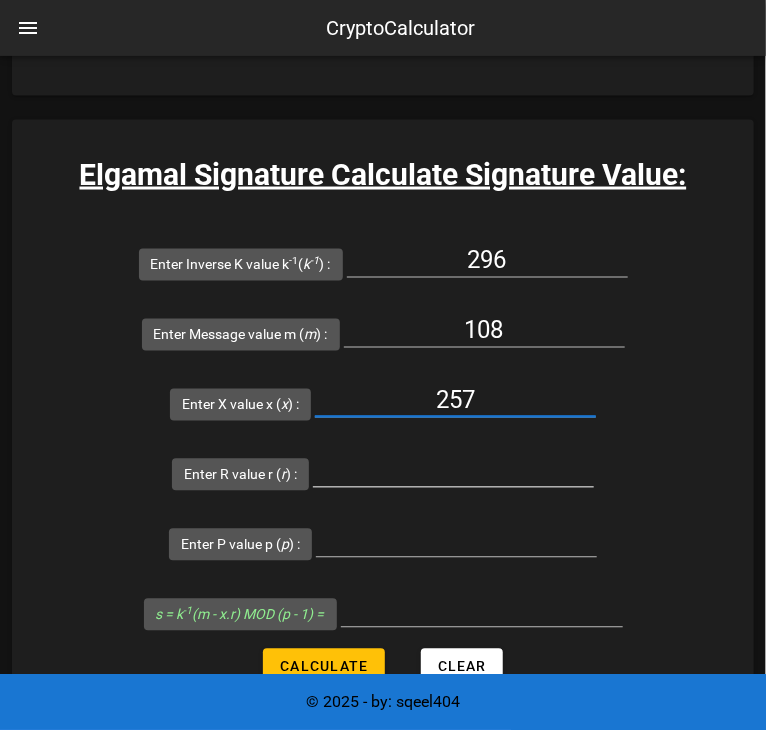 type on "257" 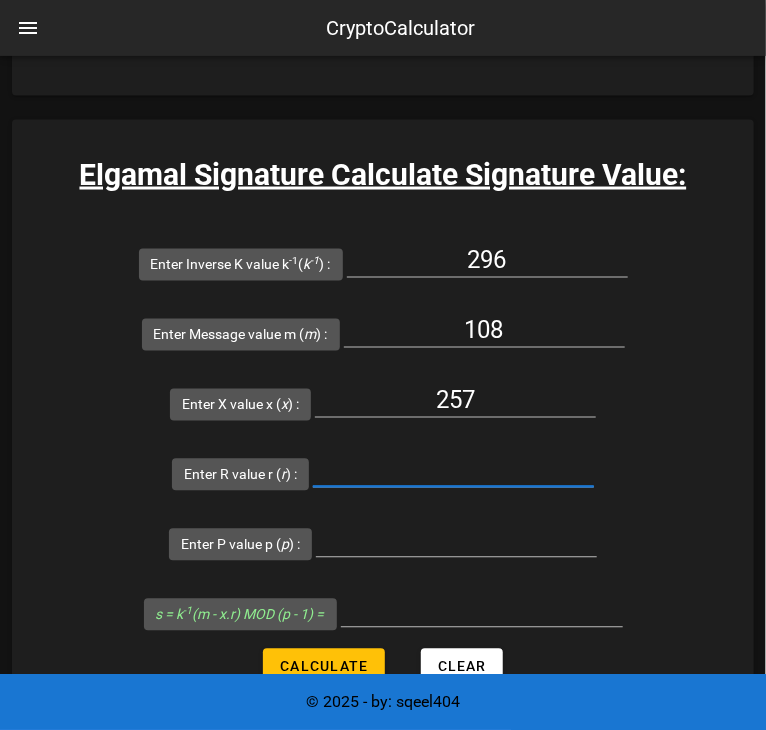click on "Enter R value r (  r  ):" at bounding box center [453, 471] 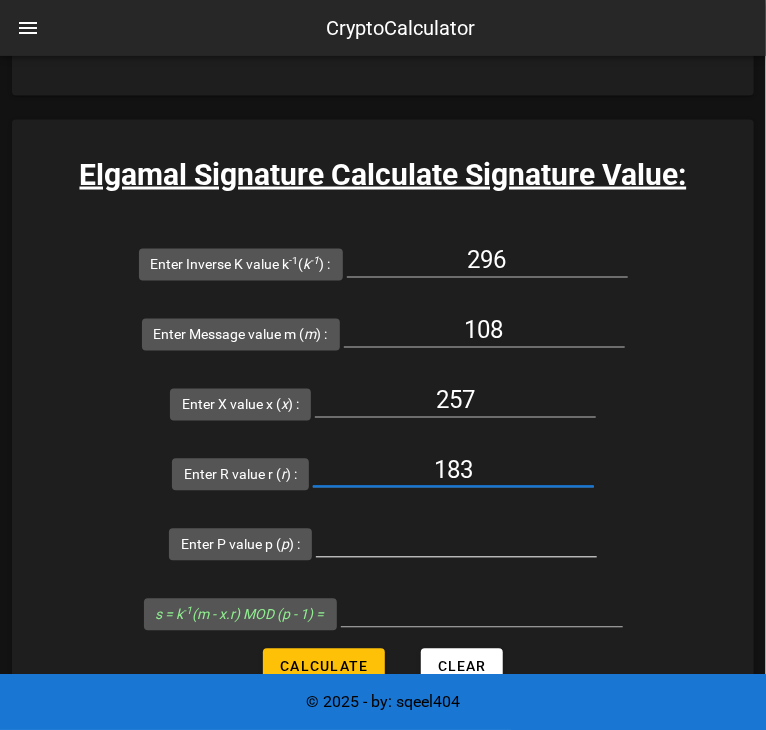 type on "183" 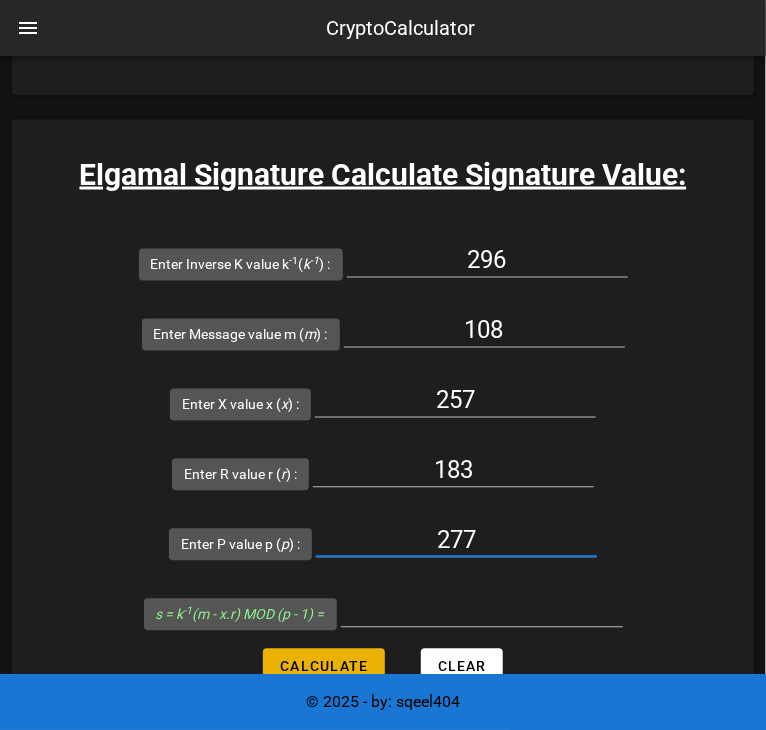 type on "277" 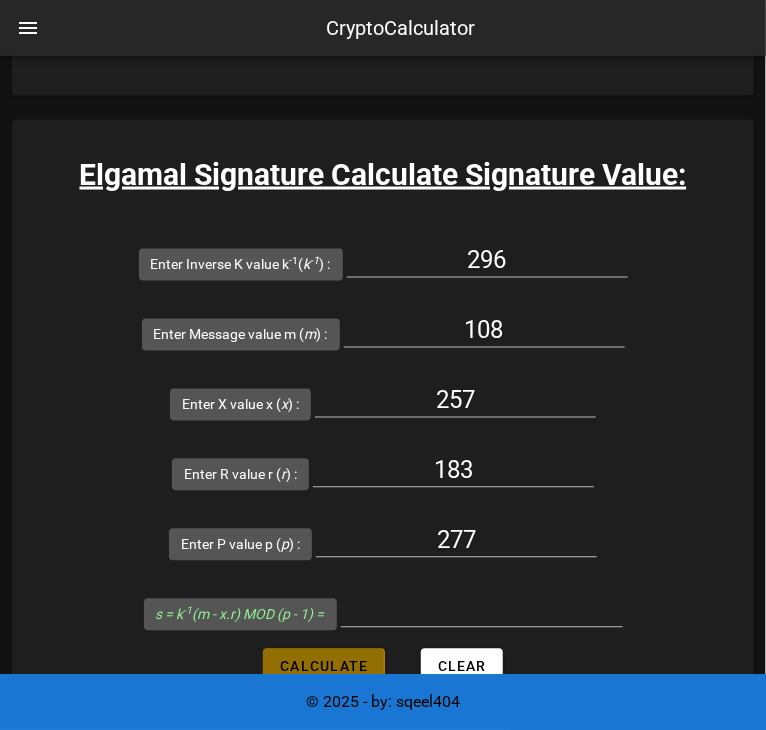 click on "Calculate" at bounding box center (323, 667) 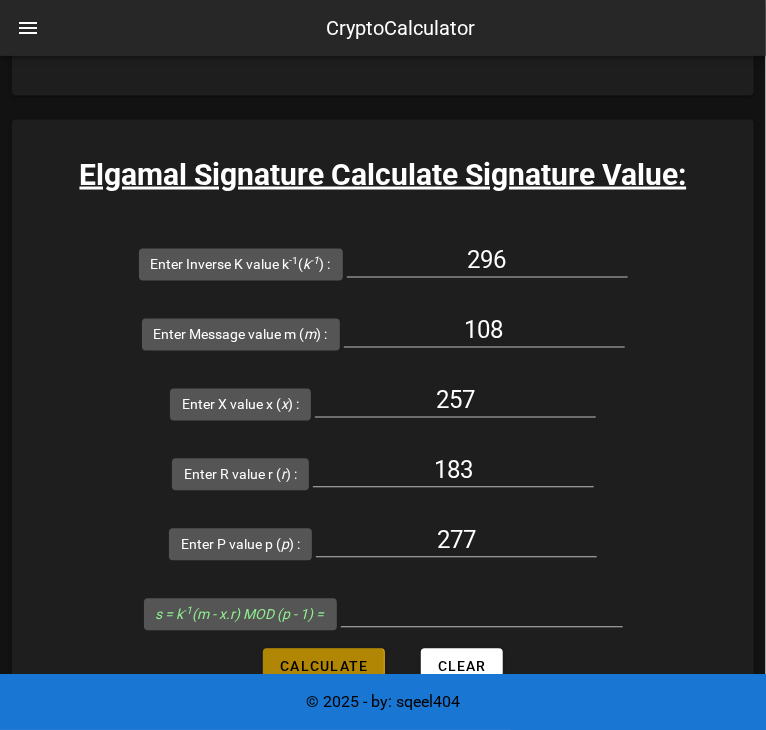 type on "216" 